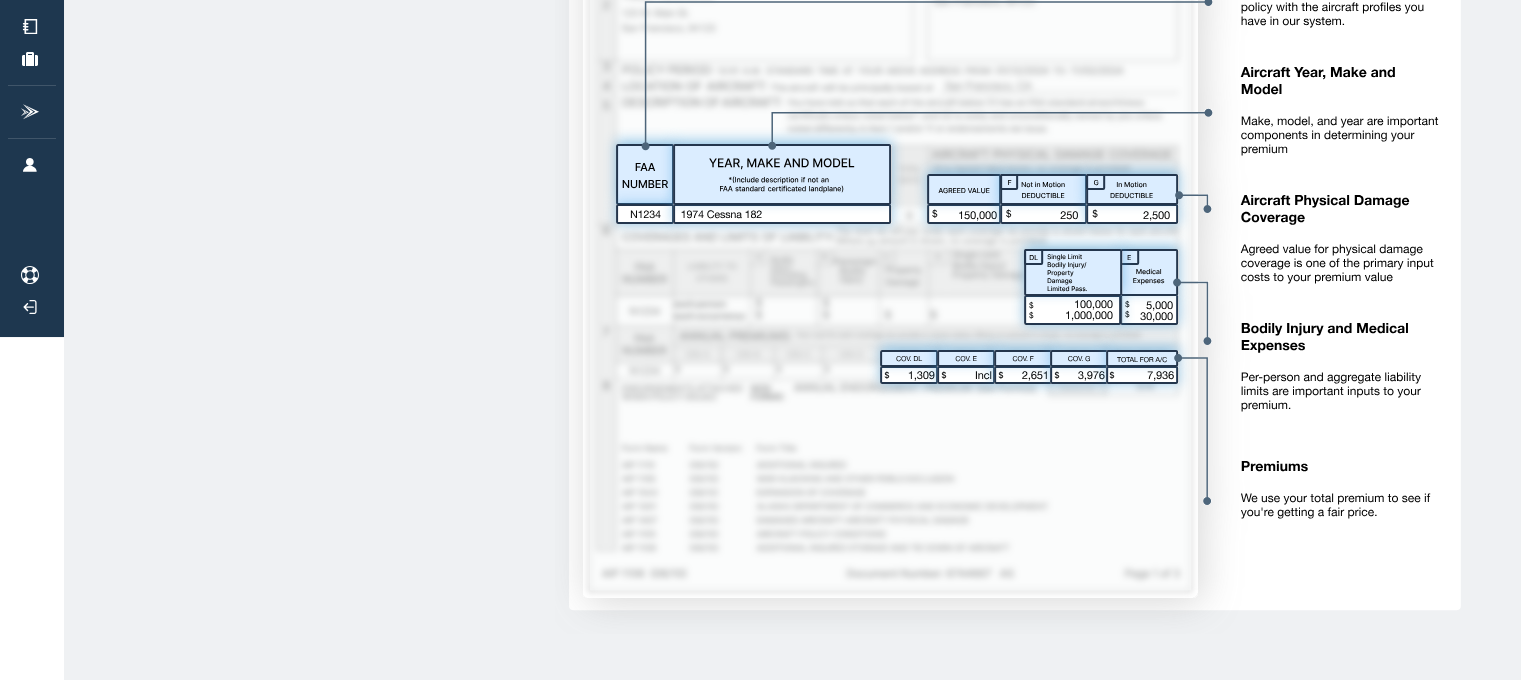 scroll, scrollTop: 0, scrollLeft: 0, axis: both 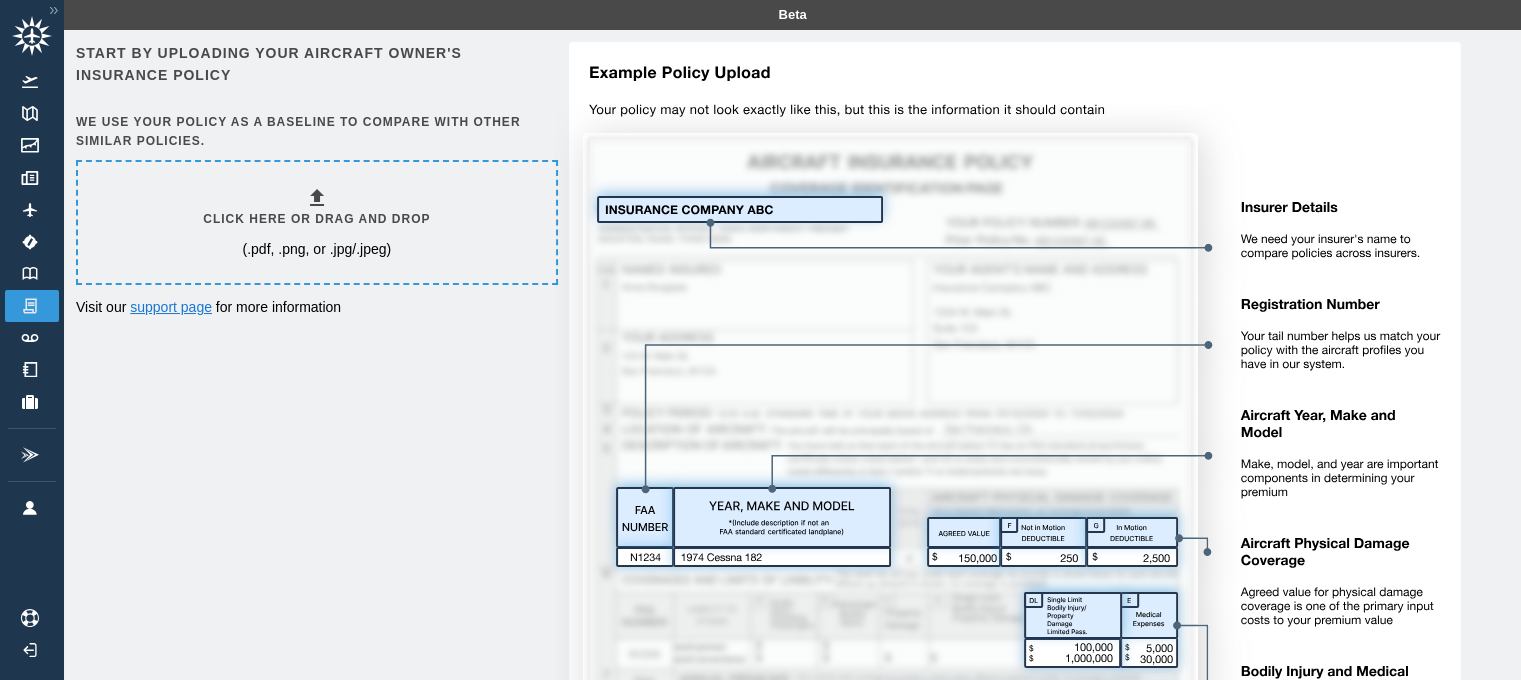 click on "support page" at bounding box center (171, 307) 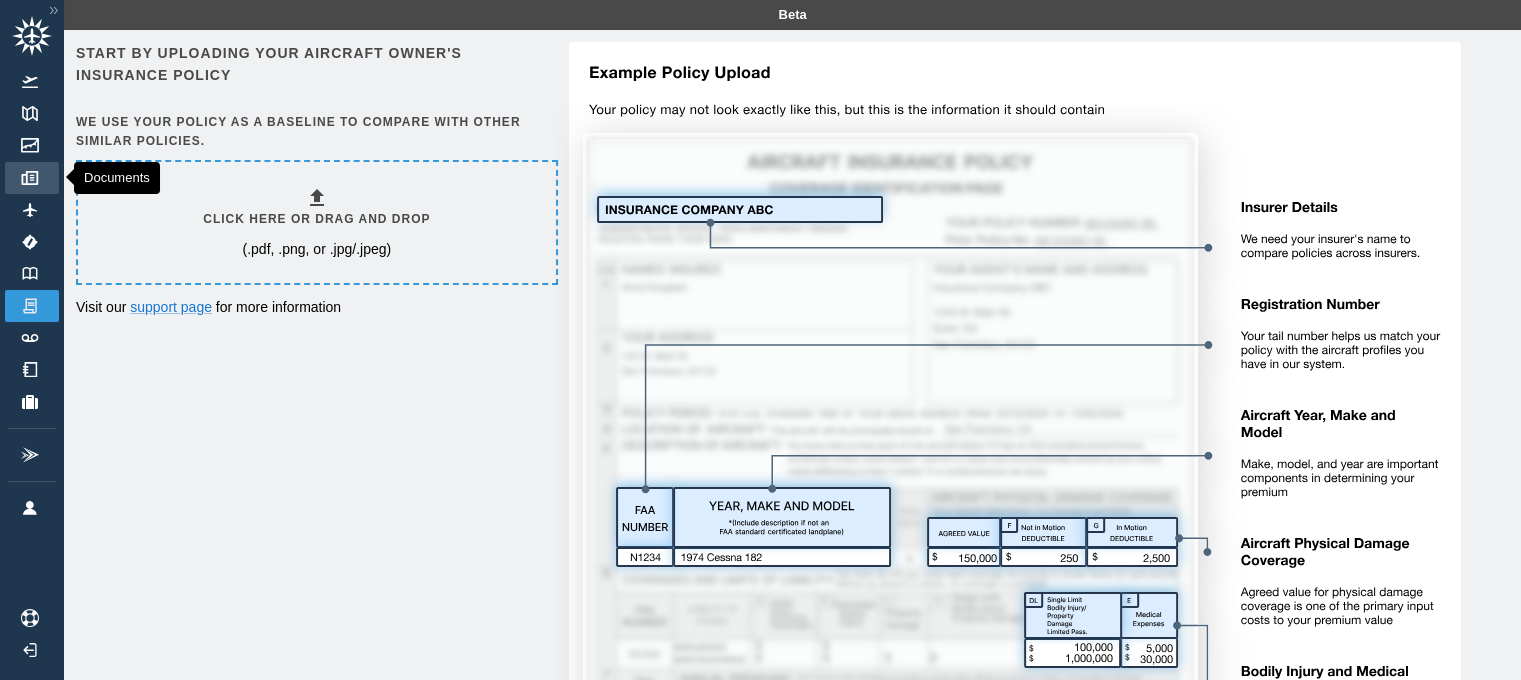 click at bounding box center (30, 178) 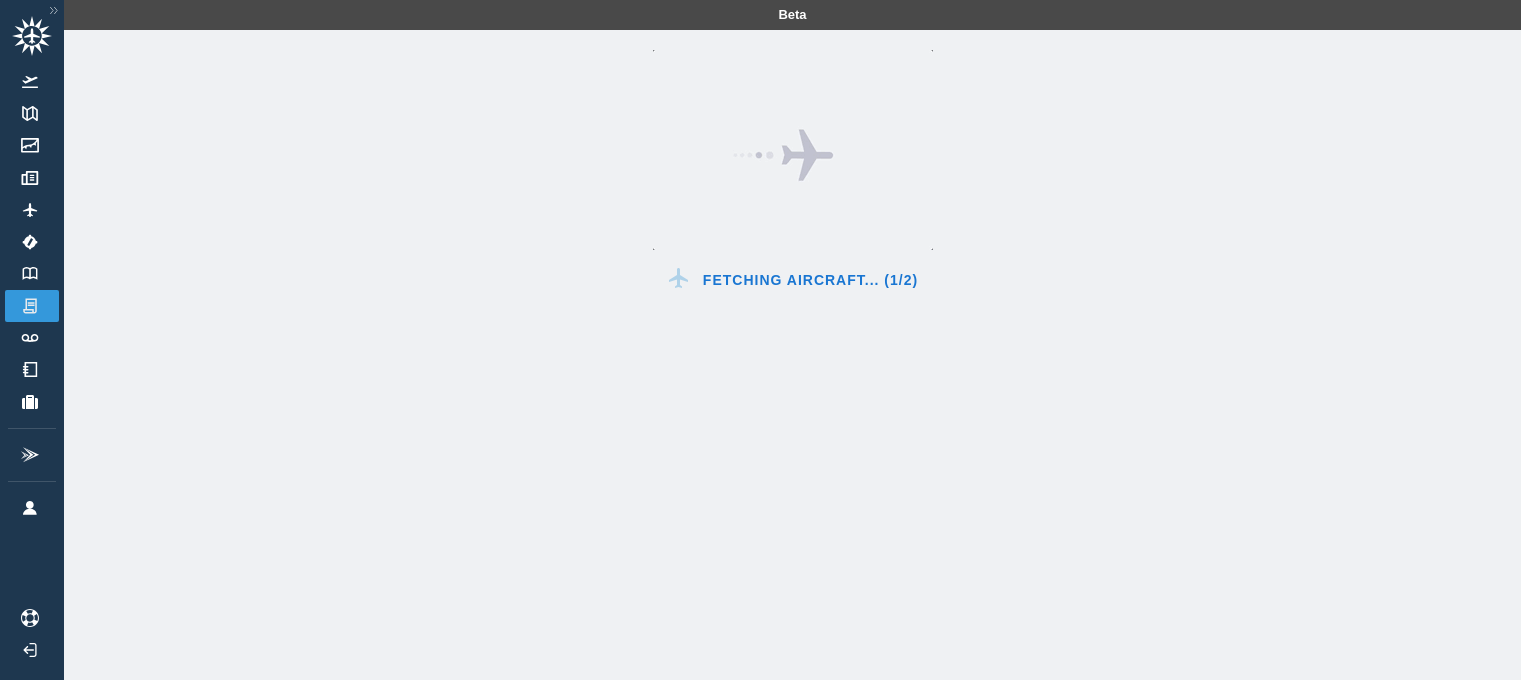 scroll, scrollTop: 0, scrollLeft: 0, axis: both 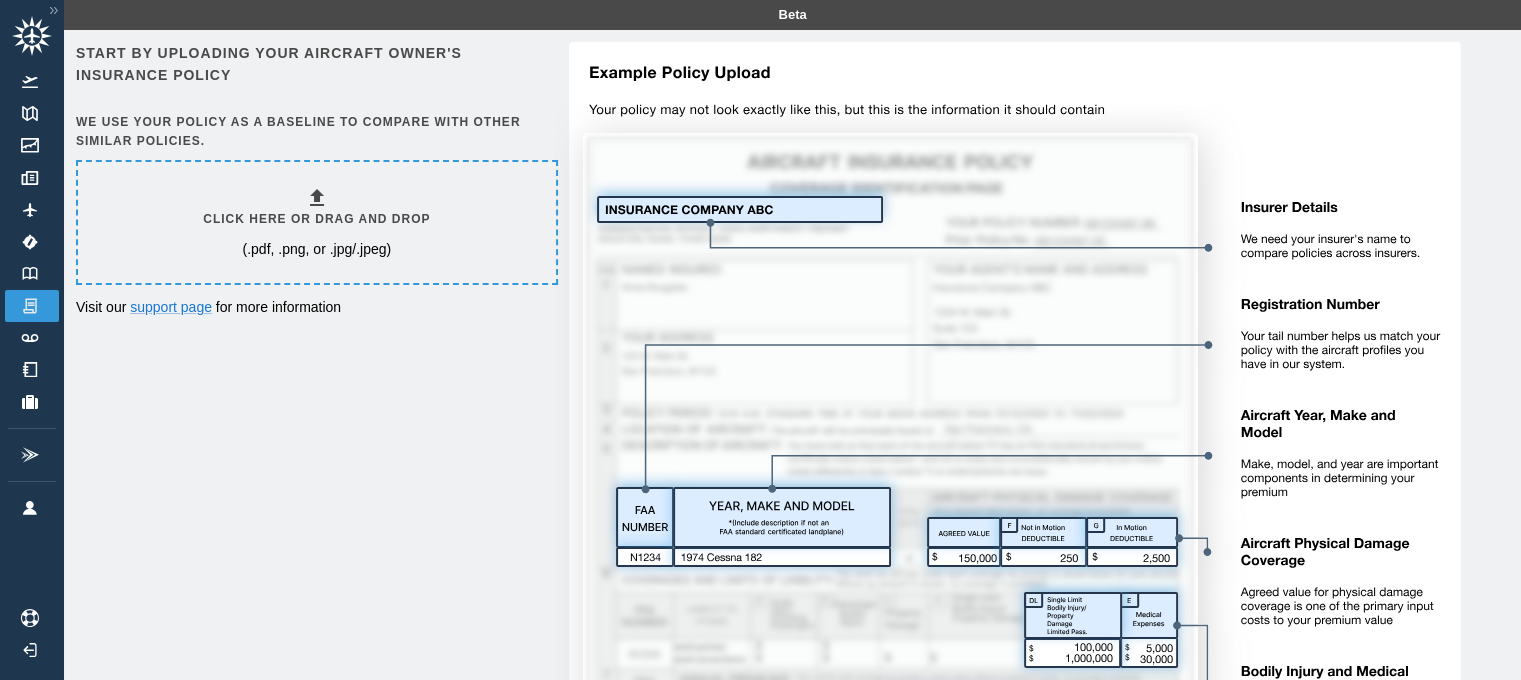 click on "Click here or drag and drop (.pdf, .png, or .jpg/.jpeg)" at bounding box center (316, 222) 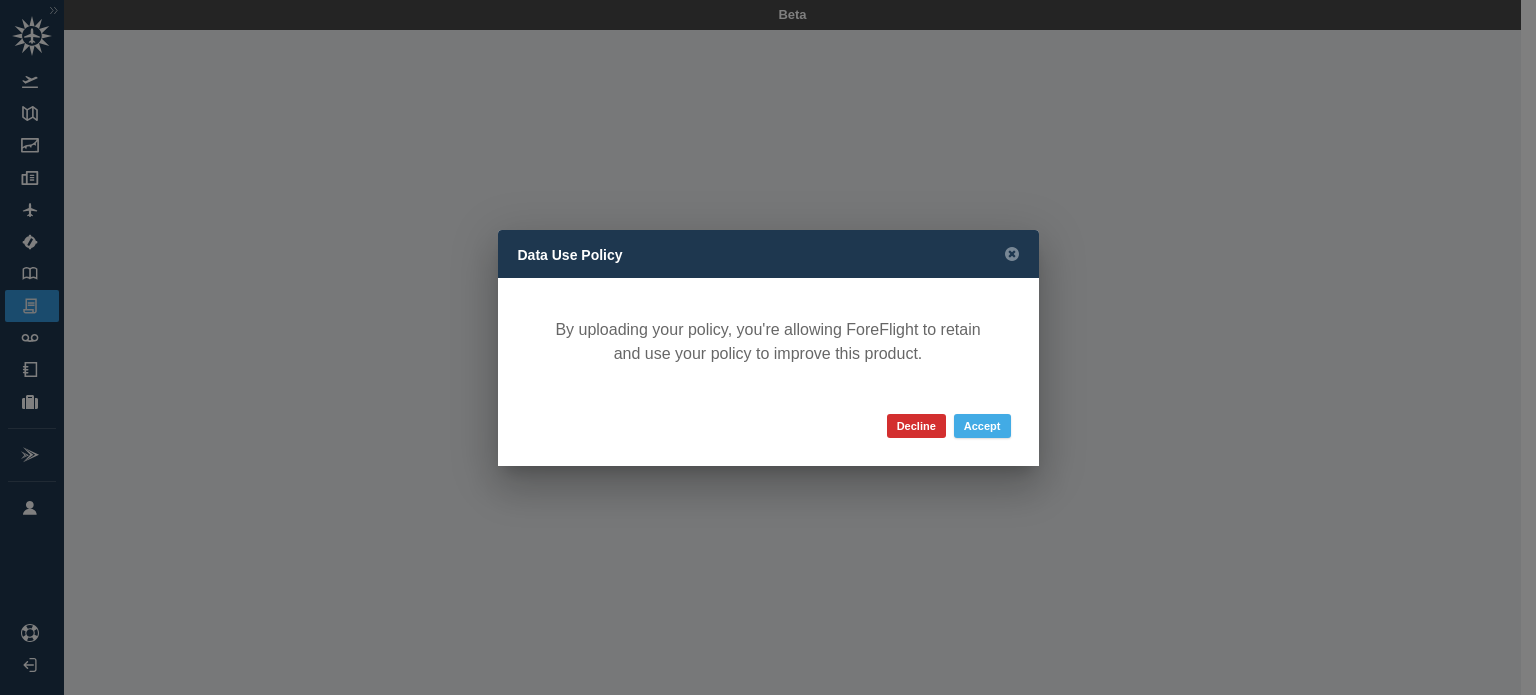 click on "Accept" at bounding box center [982, 426] 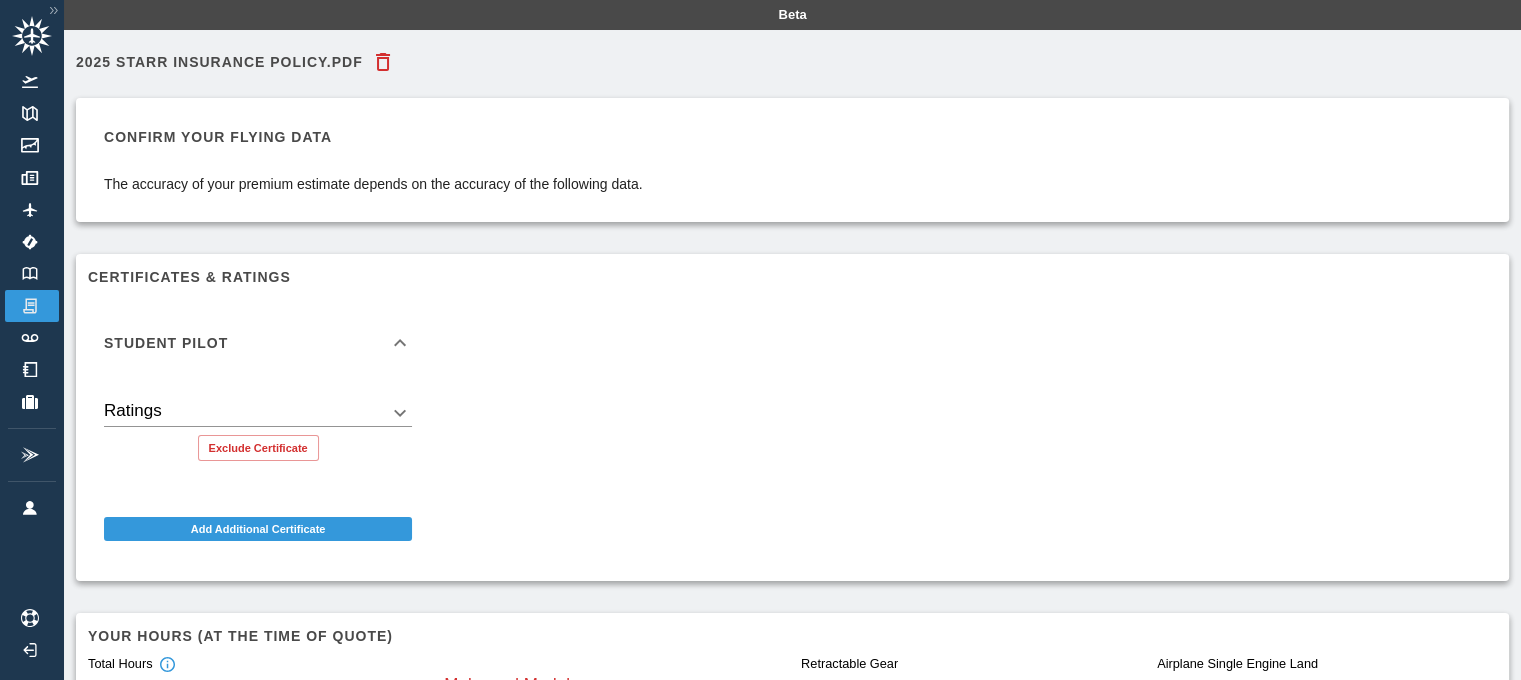 click 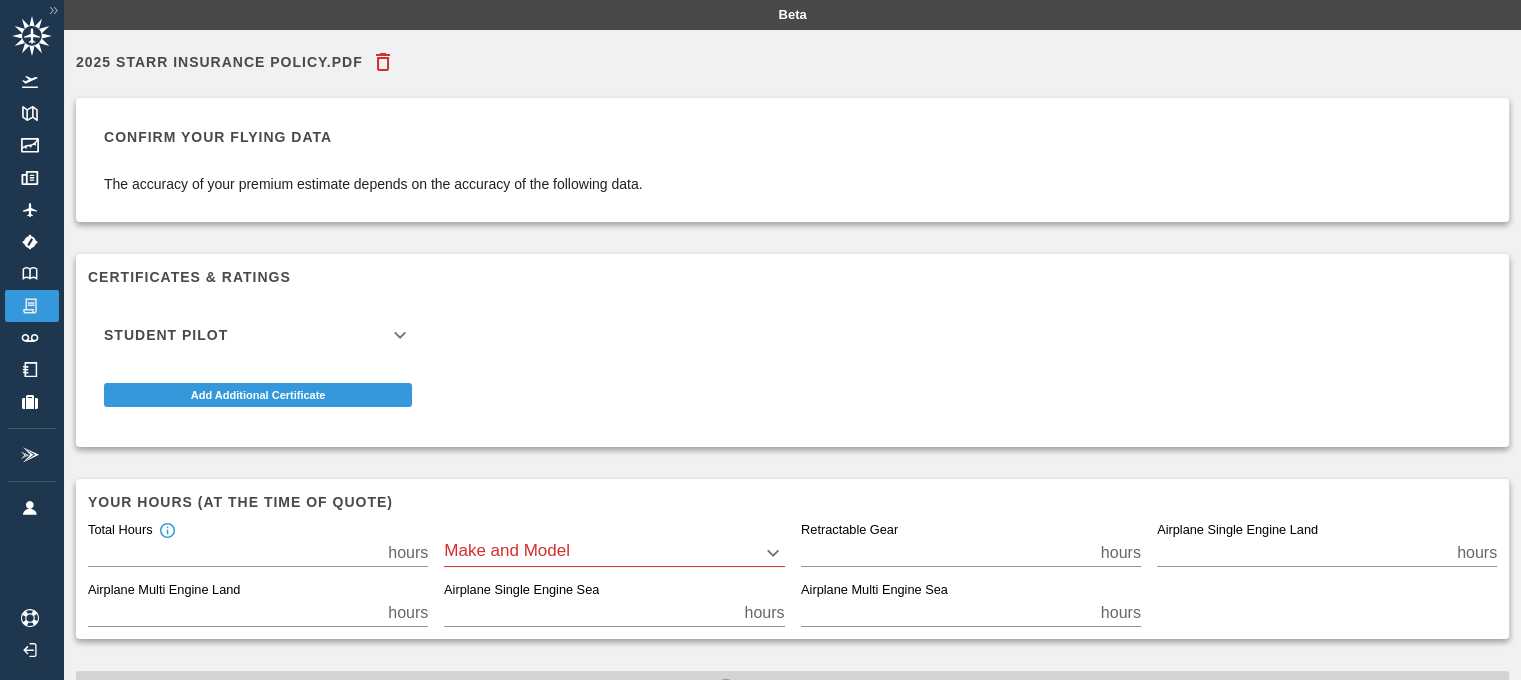 click on "Student Pilot" at bounding box center (258, 335) 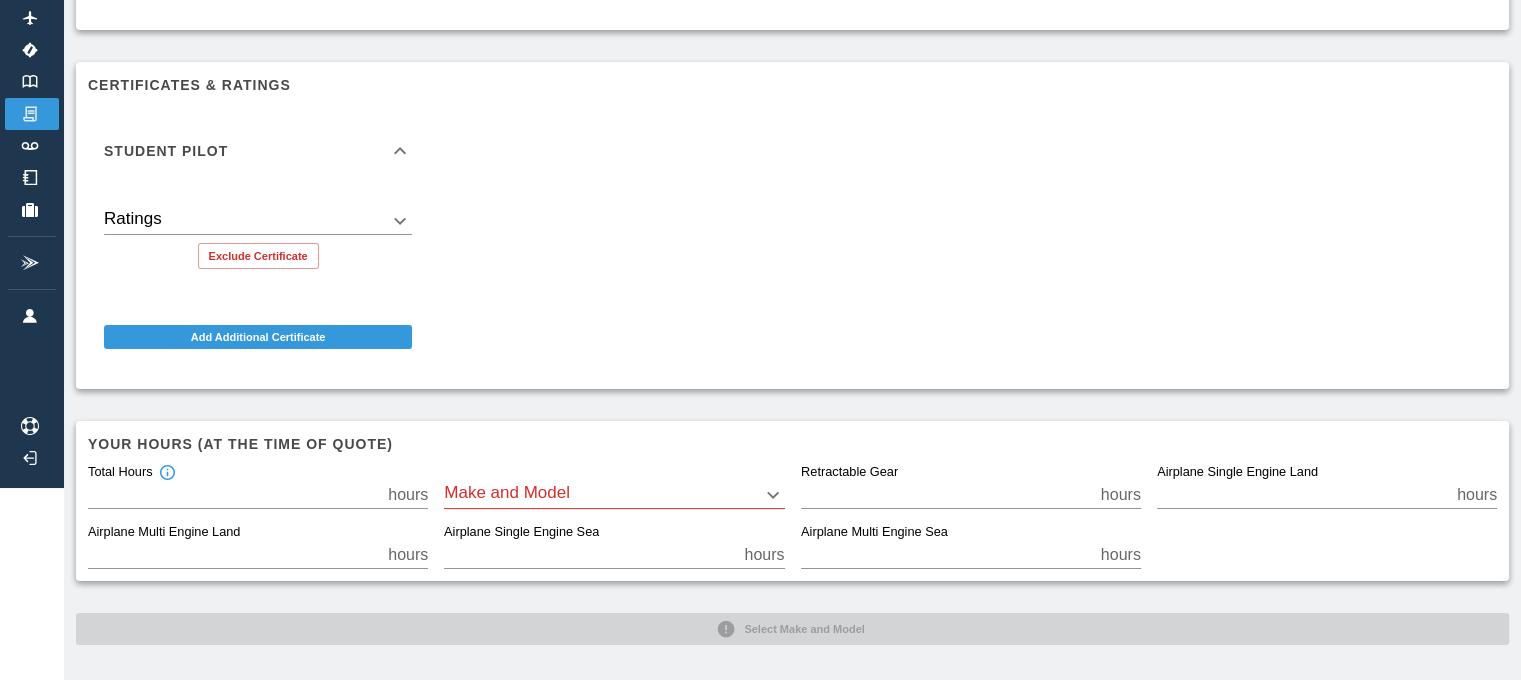 scroll, scrollTop: 199, scrollLeft: 0, axis: vertical 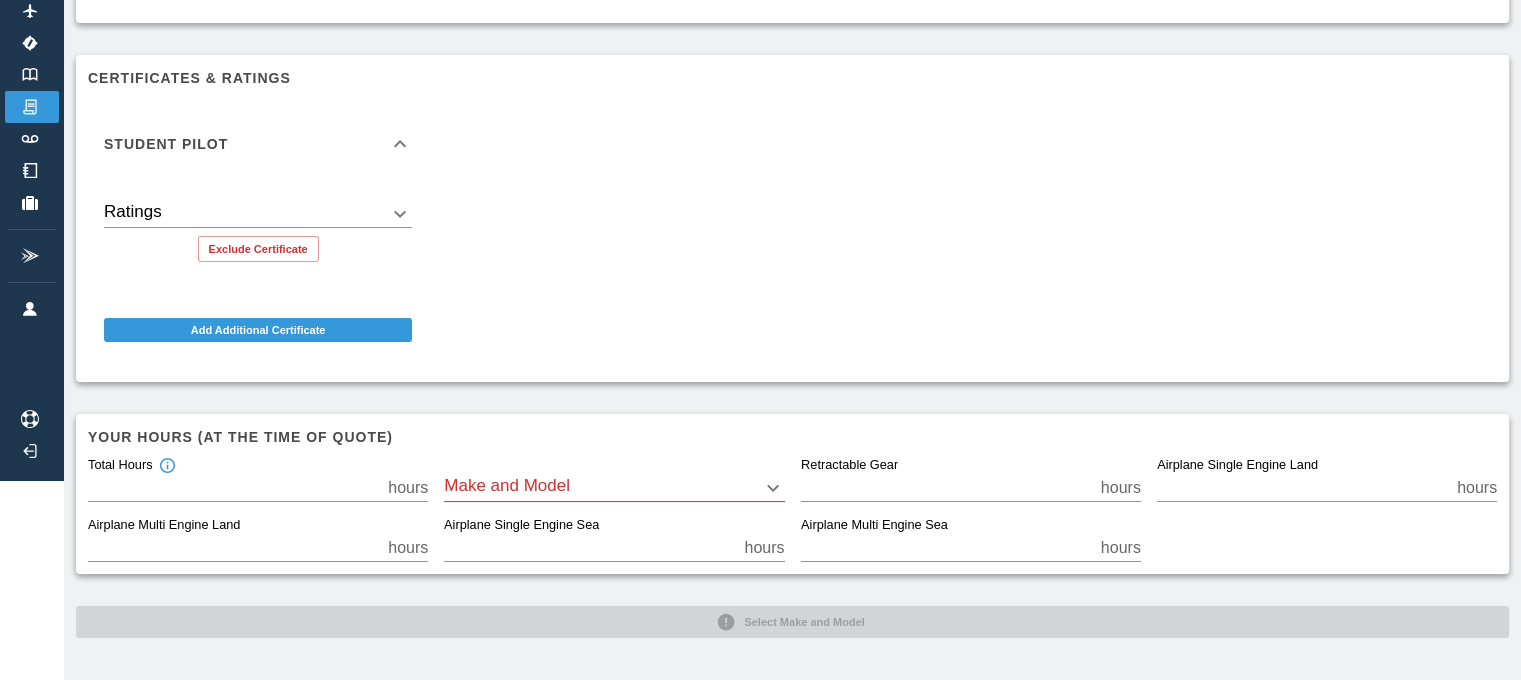 click on "Beta 2025 Starr Insurance policy.pdf Confirm your flying data The accuracy of your premium estimate depends on the accuracy of the following data. Certificates & Ratings Student Pilot Ratings ​ Exclude Certificate Add Additional Certificate Your hours (at the time of quote) Total Hours ** hours Make and Model ​ Retractable Gear * hours Airplane Single Engine Land ** hours Airplane Multi Engine Land * hours Airplane Single Engine Sea * hours Airplane Multi Engine Sea * hours Select Make and Model" at bounding box center [760, 141] 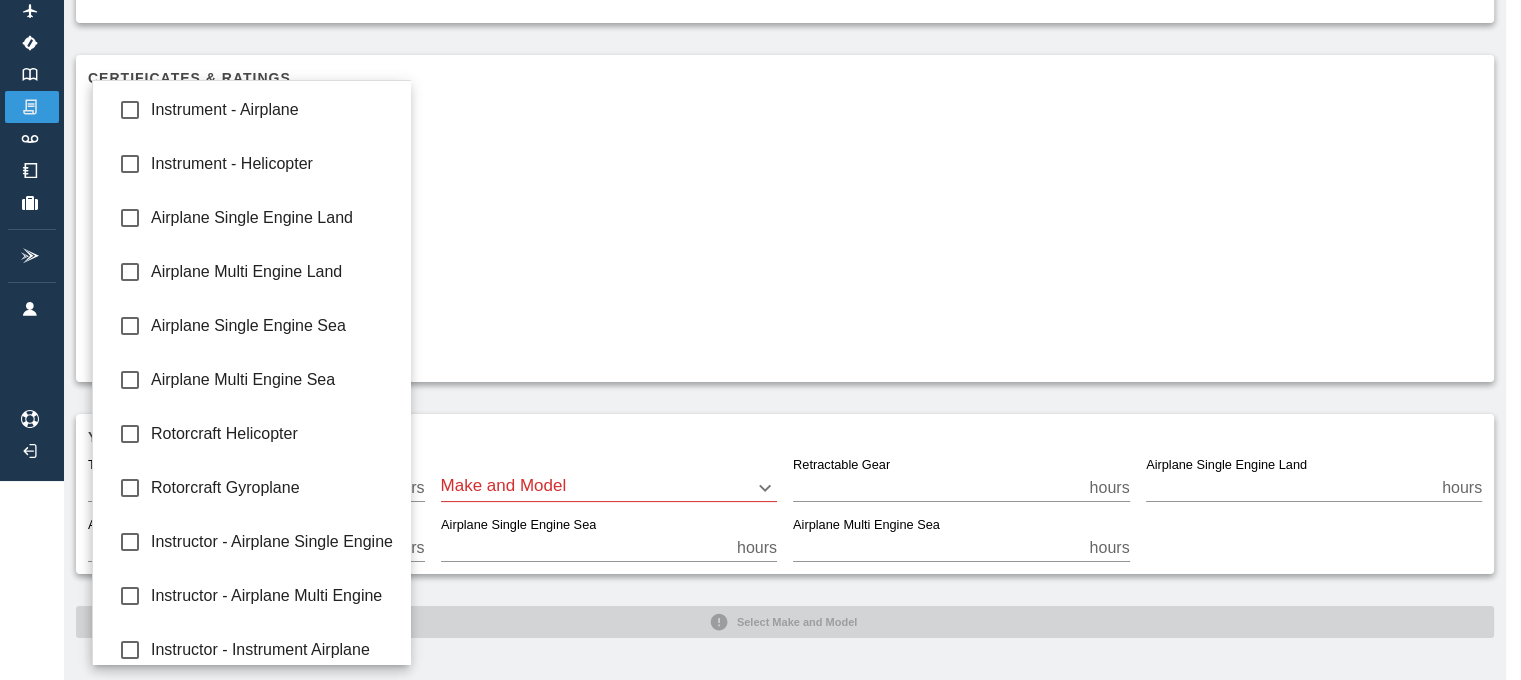 scroll, scrollTop: 184, scrollLeft: 0, axis: vertical 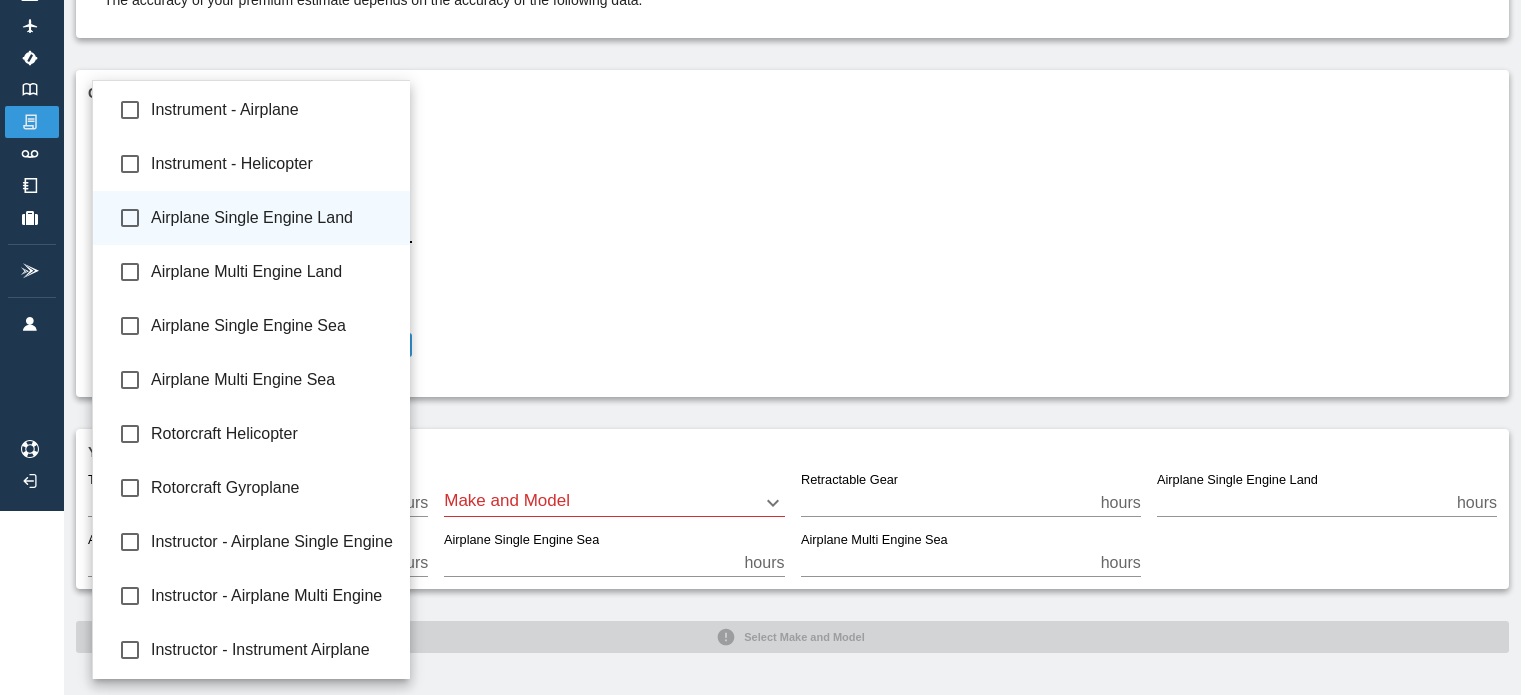 click on "Airplane Single Engine Land" at bounding box center (273, 218) 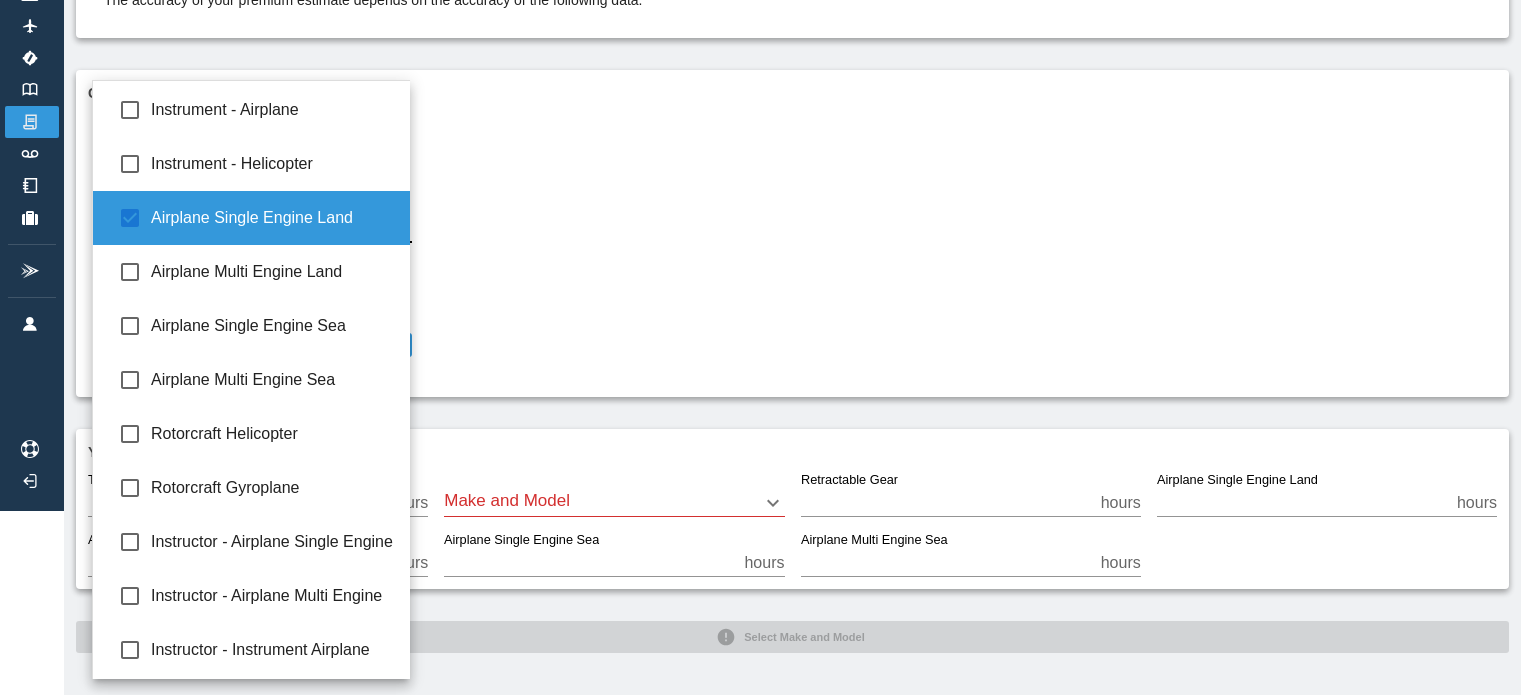 click at bounding box center [768, 347] 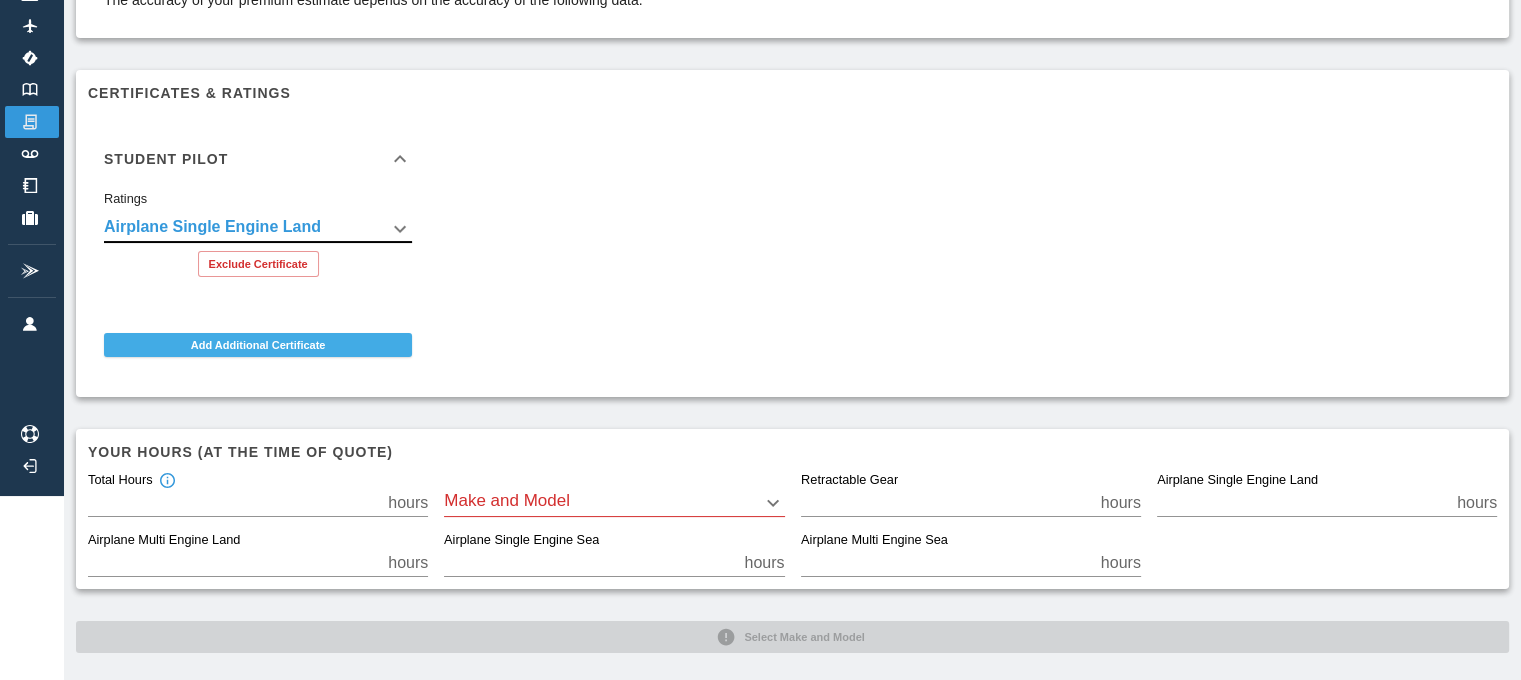 click on "Add Additional Certificate" at bounding box center (258, 345) 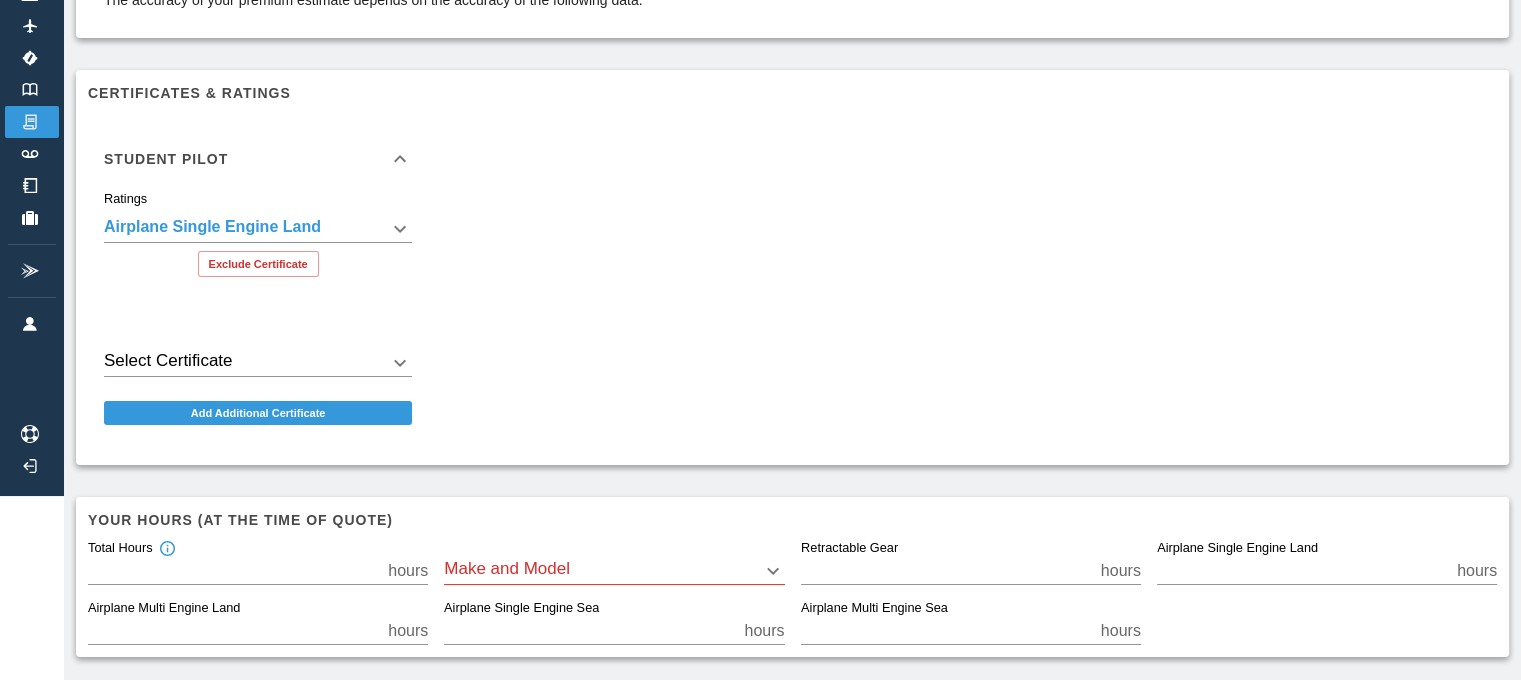 click on "**********" at bounding box center (760, 156) 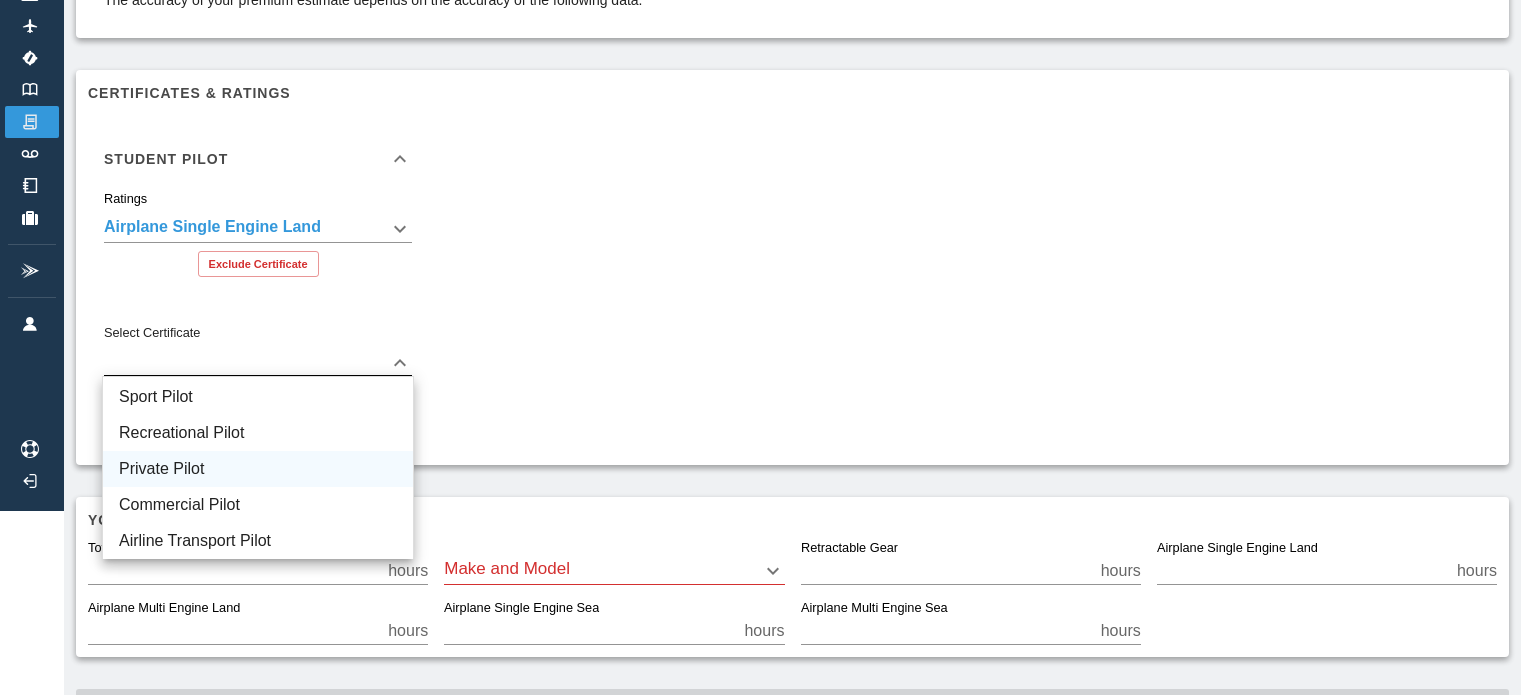 click on "Private Pilot" at bounding box center (258, 469) 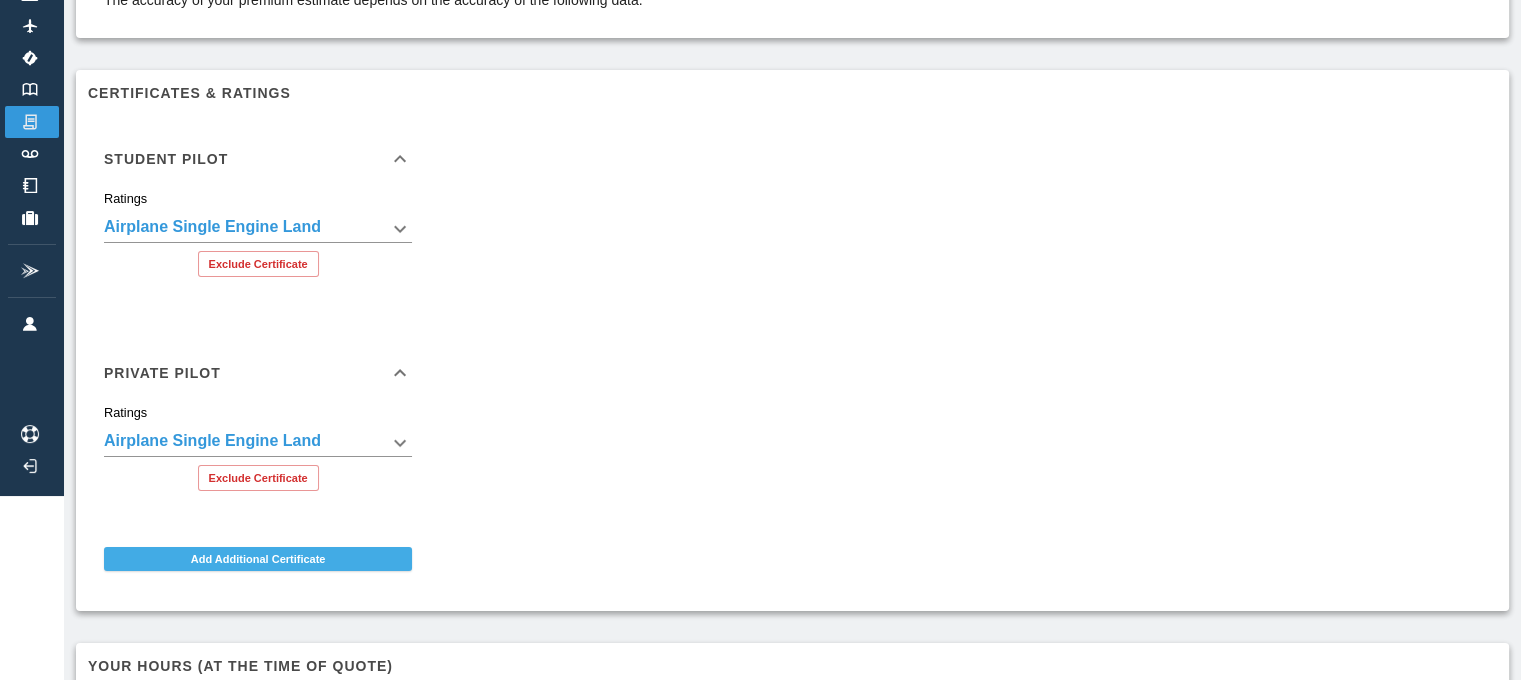 click on "Add Additional Certificate" at bounding box center (258, 559) 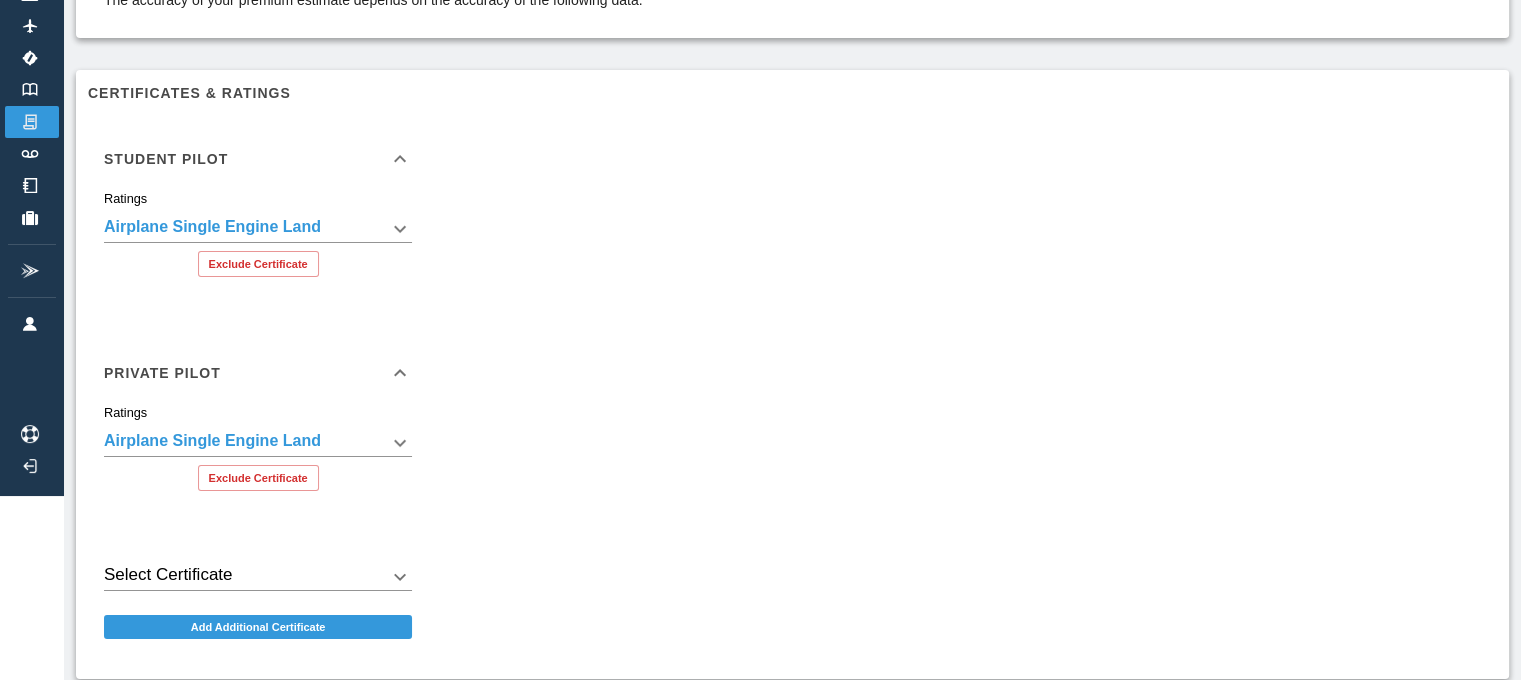 click on "**********" at bounding box center (784, 383) 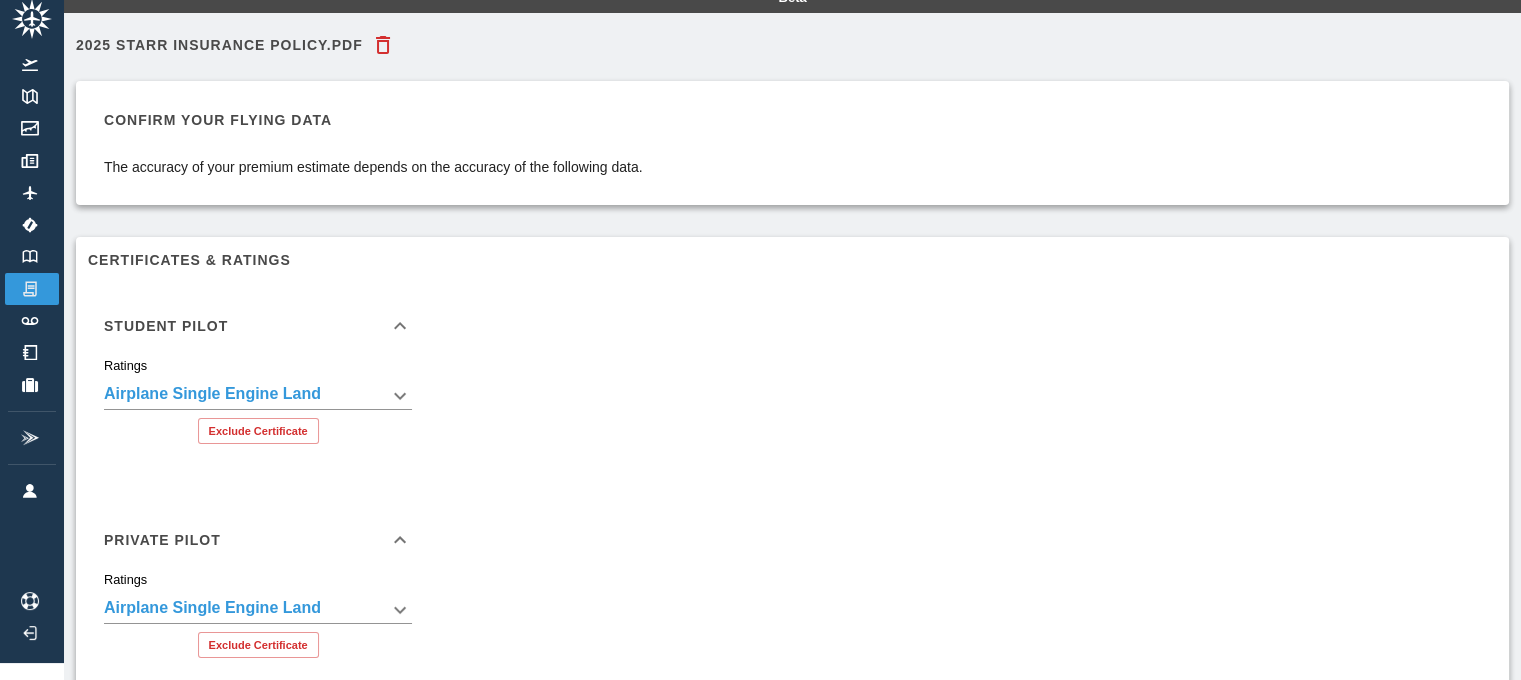 scroll, scrollTop: 0, scrollLeft: 0, axis: both 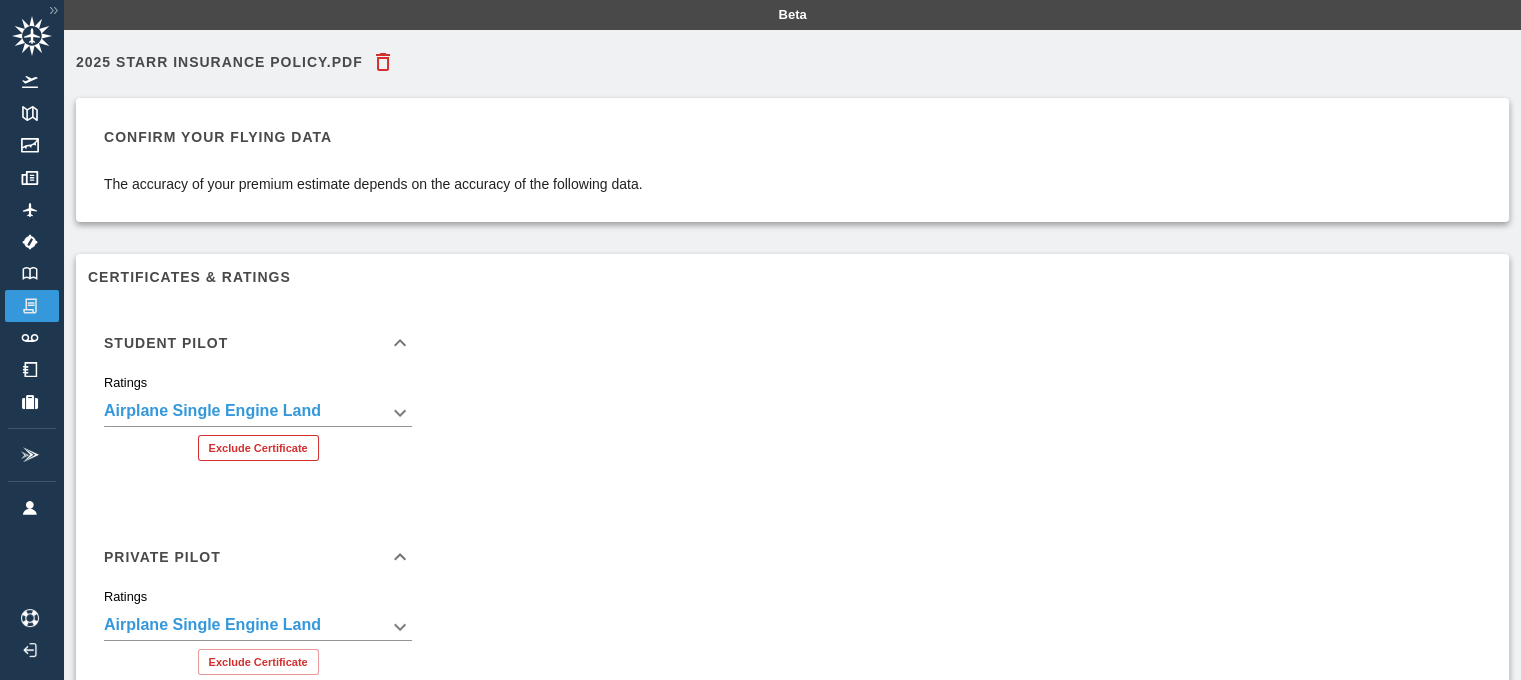 click on "Exclude Certificate" at bounding box center [258, 448] 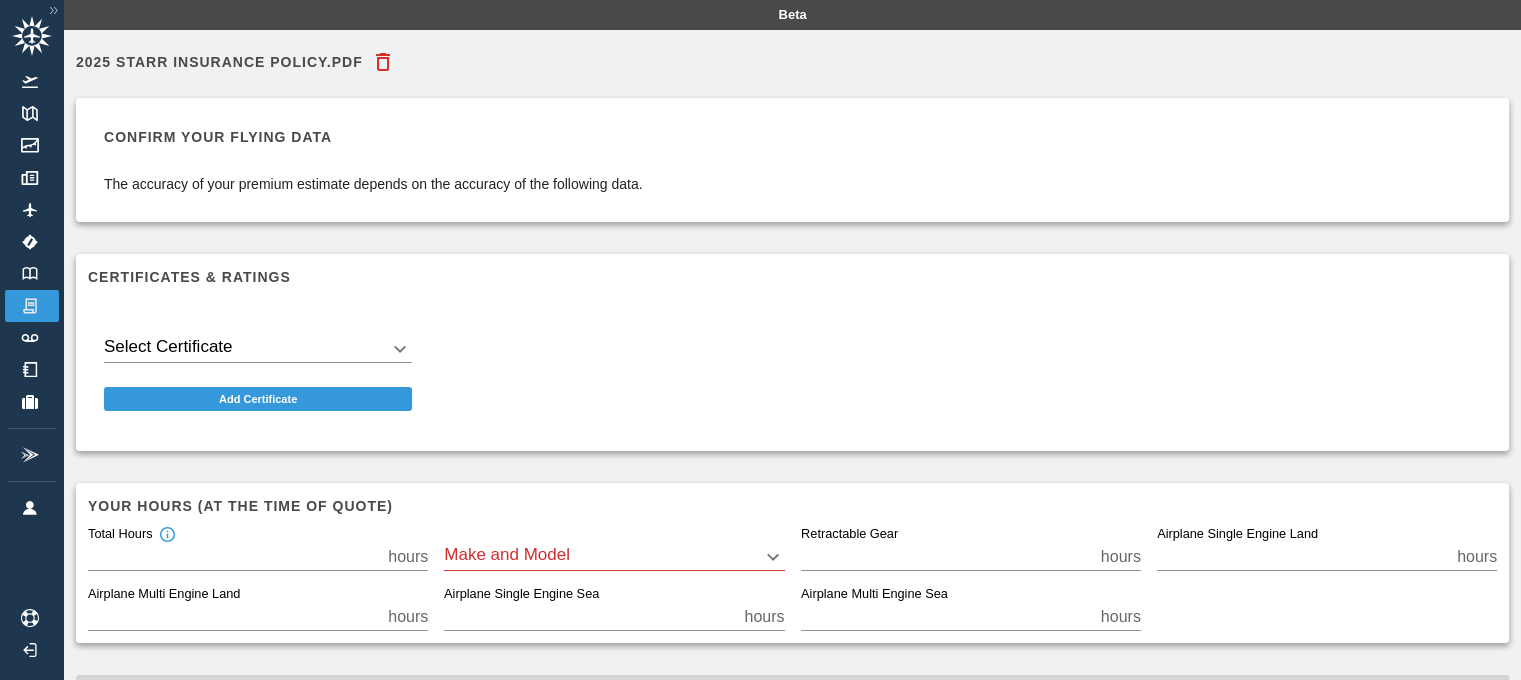 click on "Beta 2025 Starr Insurance policy.pdf Confirm your flying data The accuracy of your premium estimate depends on the accuracy of the following data. Certificates & Ratings Select Certificate ​ Add Certificate Your hours (at the time of quote) Total Hours ** hours Make and Model ​ Retractable Gear * hours Airplane Single Engine Land ** hours Airplane Multi Engine Land * hours Airplane Single Engine Sea * hours Airplane Multi Engine Sea * hours Select Make and Model" at bounding box center [760, 340] 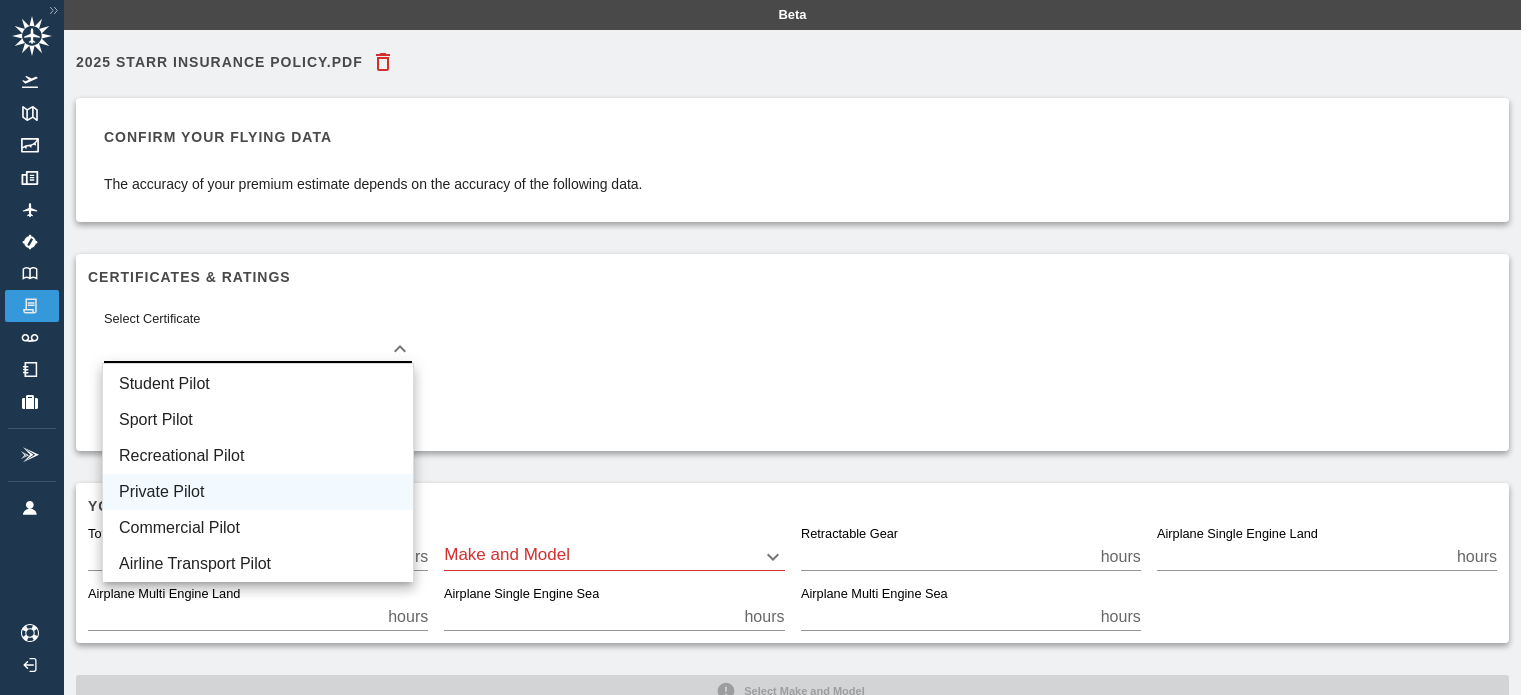 click on "Private Pilot" at bounding box center [258, 492] 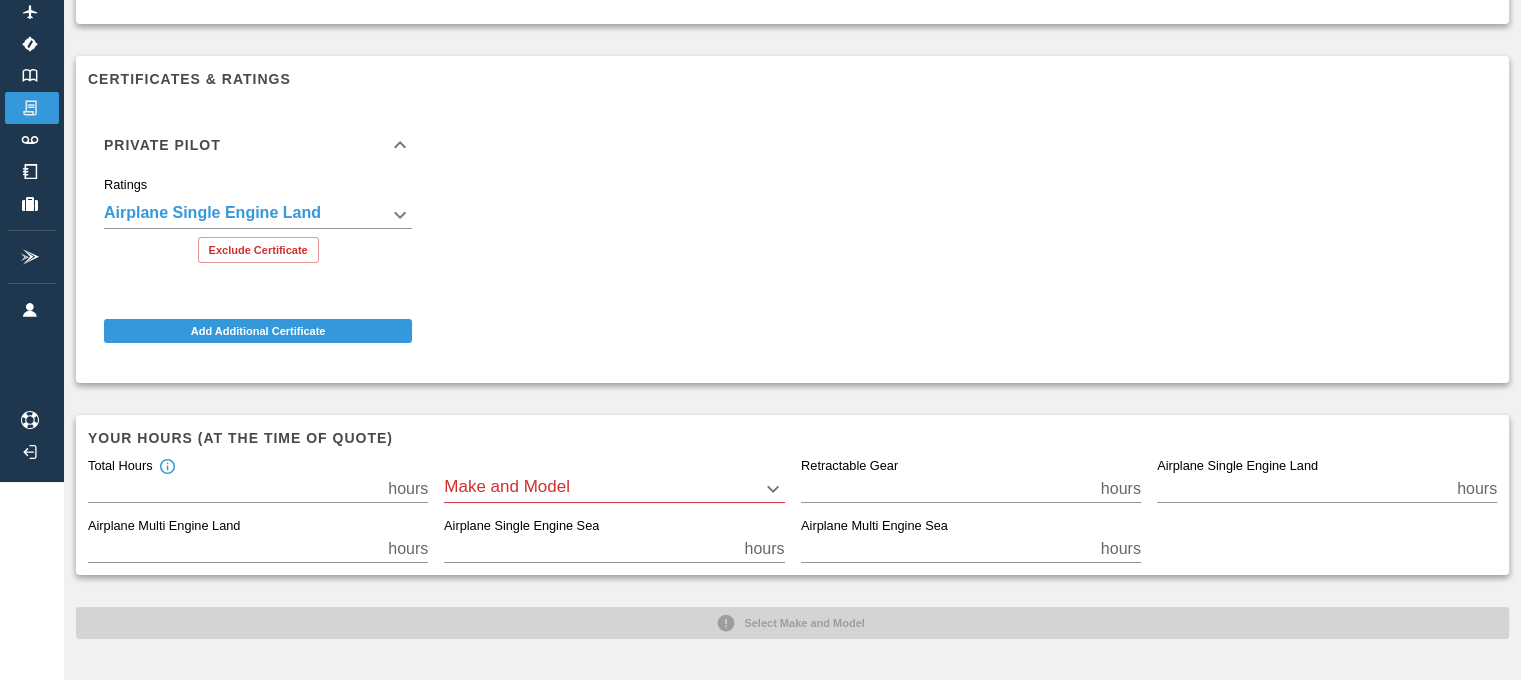 scroll, scrollTop: 199, scrollLeft: 0, axis: vertical 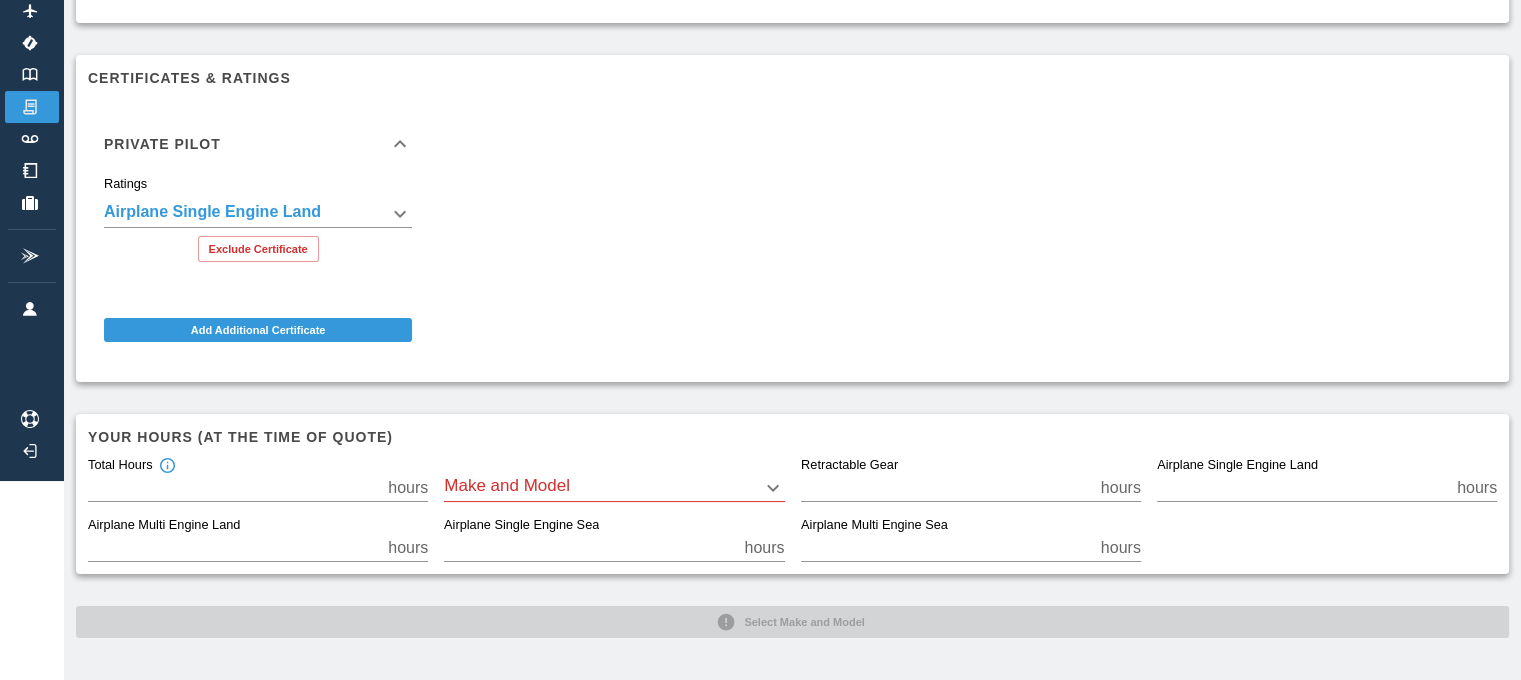 click on "**********" at bounding box center (760, 141) 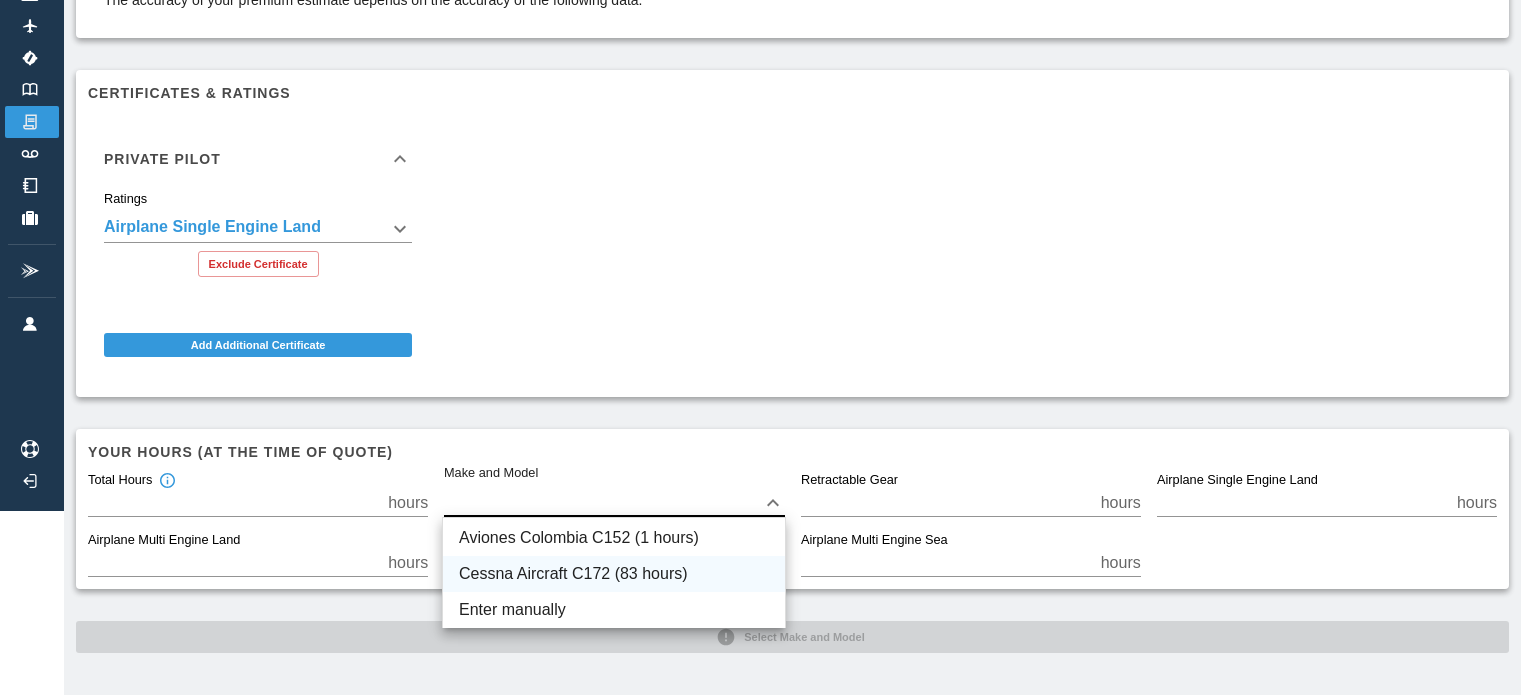 click on "Cessna Aircraft C172 (83 hours)" at bounding box center (614, 574) 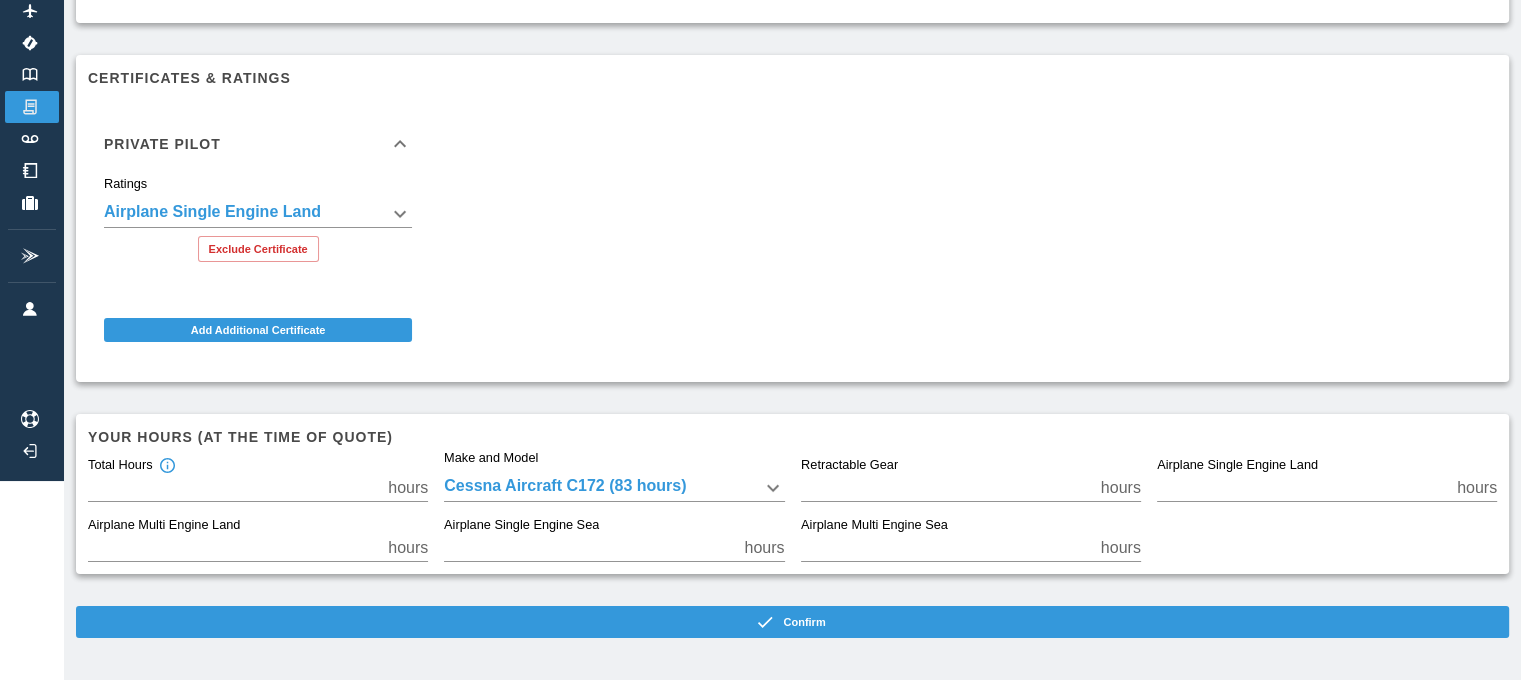 scroll, scrollTop: 199, scrollLeft: 15, axis: both 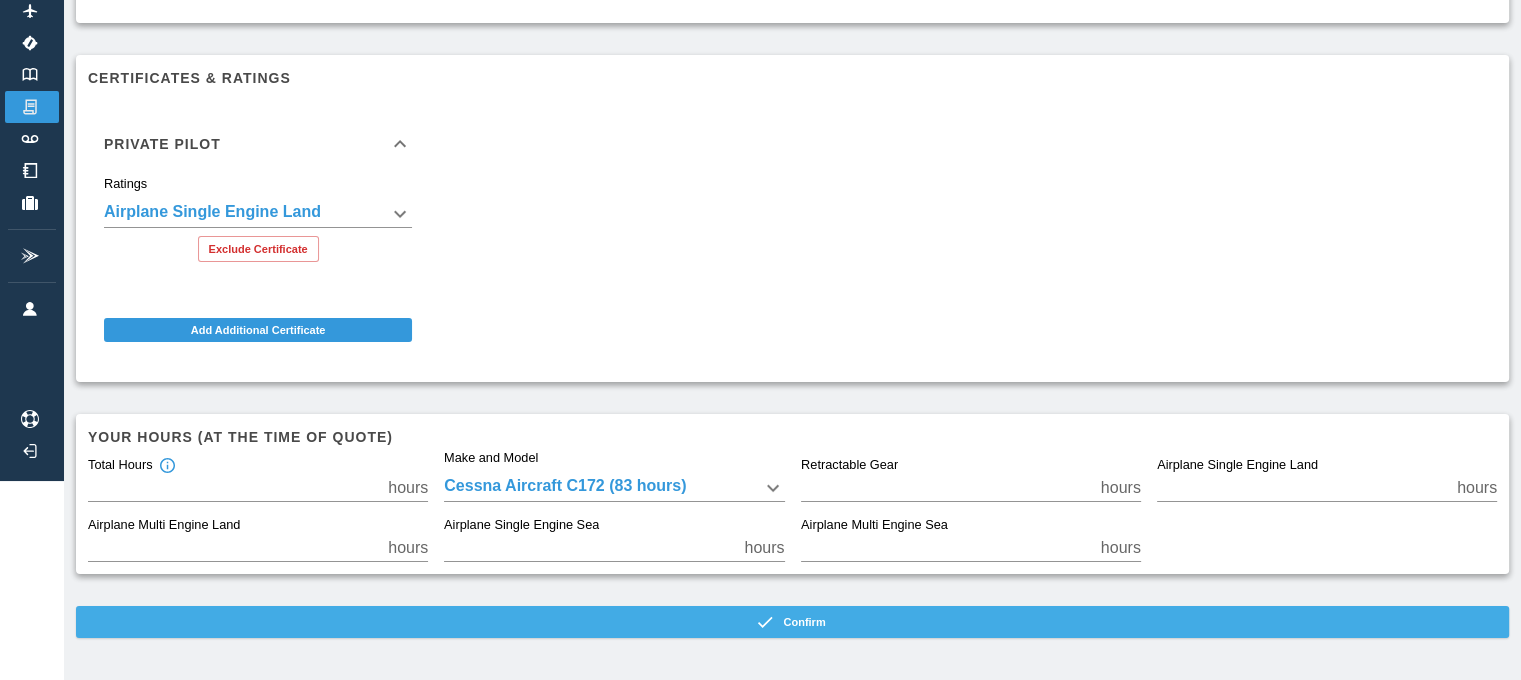 click on "Confirm" at bounding box center (792, 622) 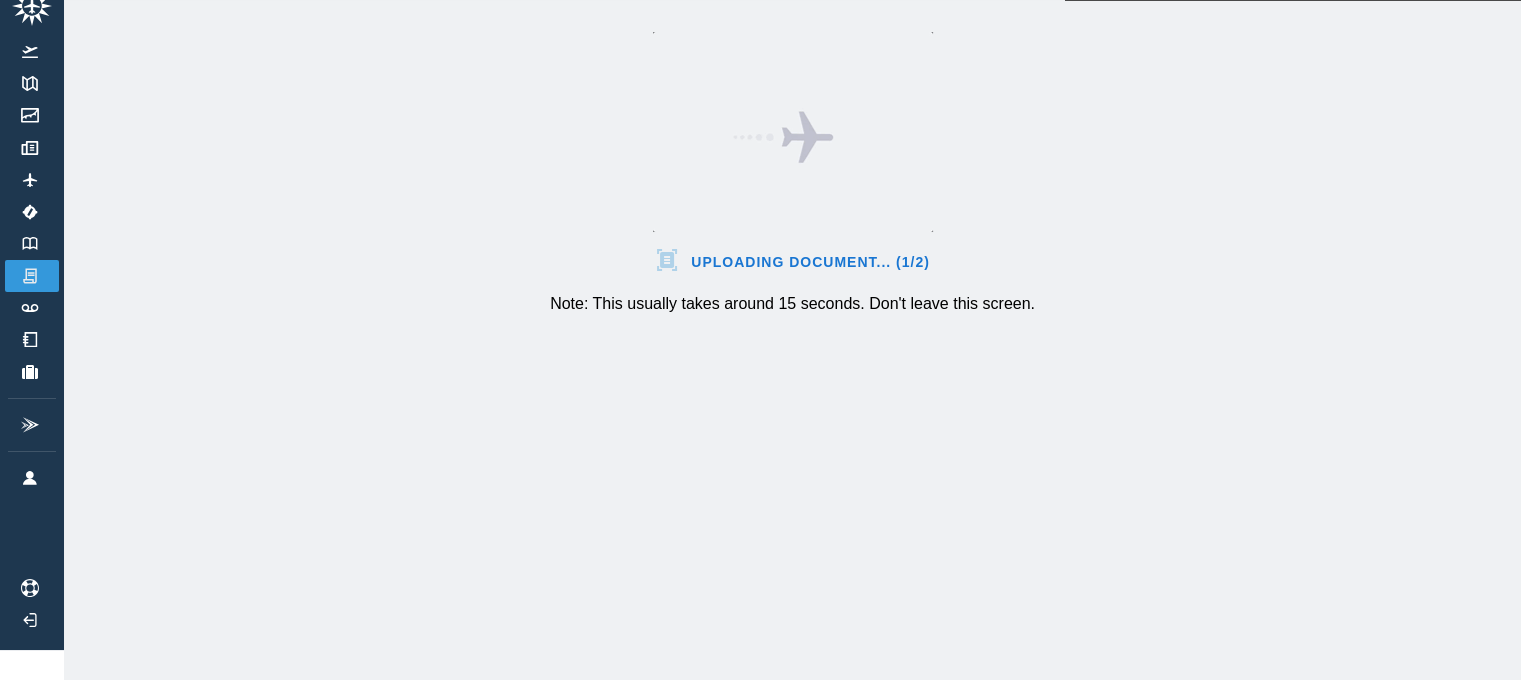 scroll, scrollTop: 45, scrollLeft: 15, axis: both 